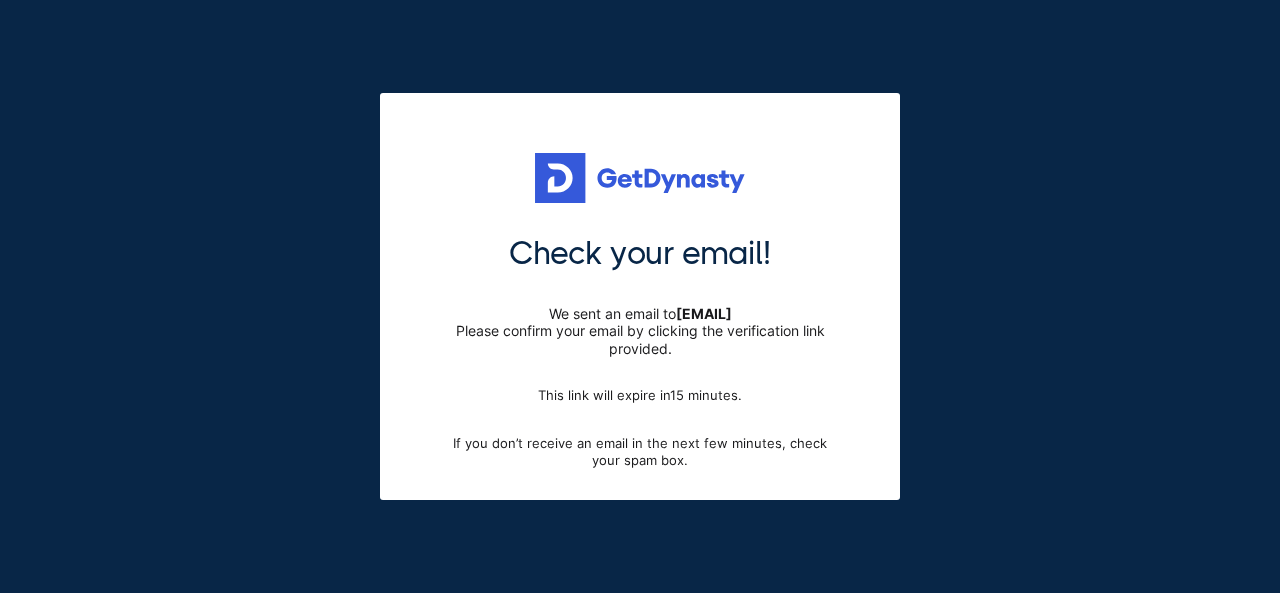 scroll, scrollTop: 0, scrollLeft: 0, axis: both 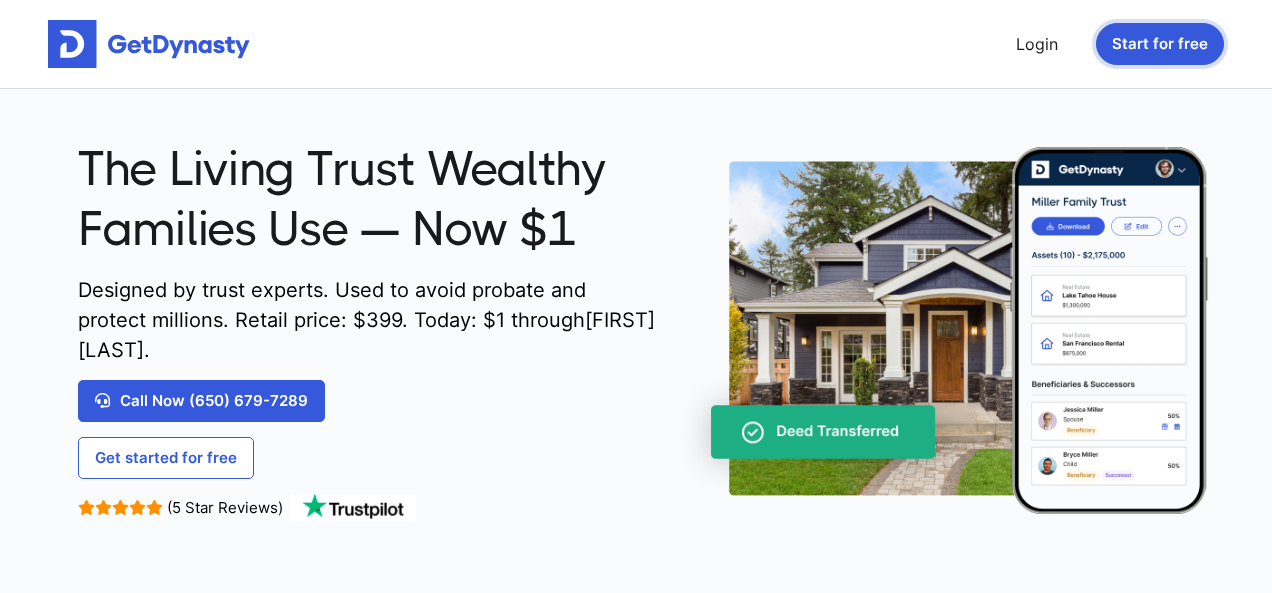 click on "Start for free" at bounding box center [1160, 44] 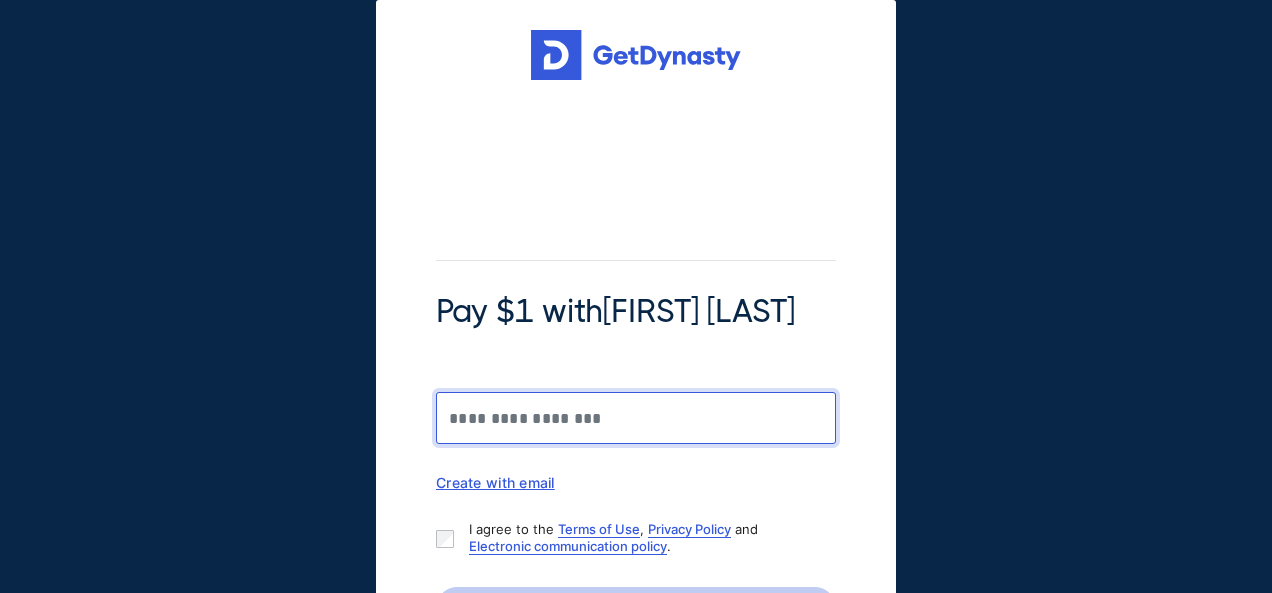 click on "Pay $1 with [NAME] [NAME]" at bounding box center [636, 418] 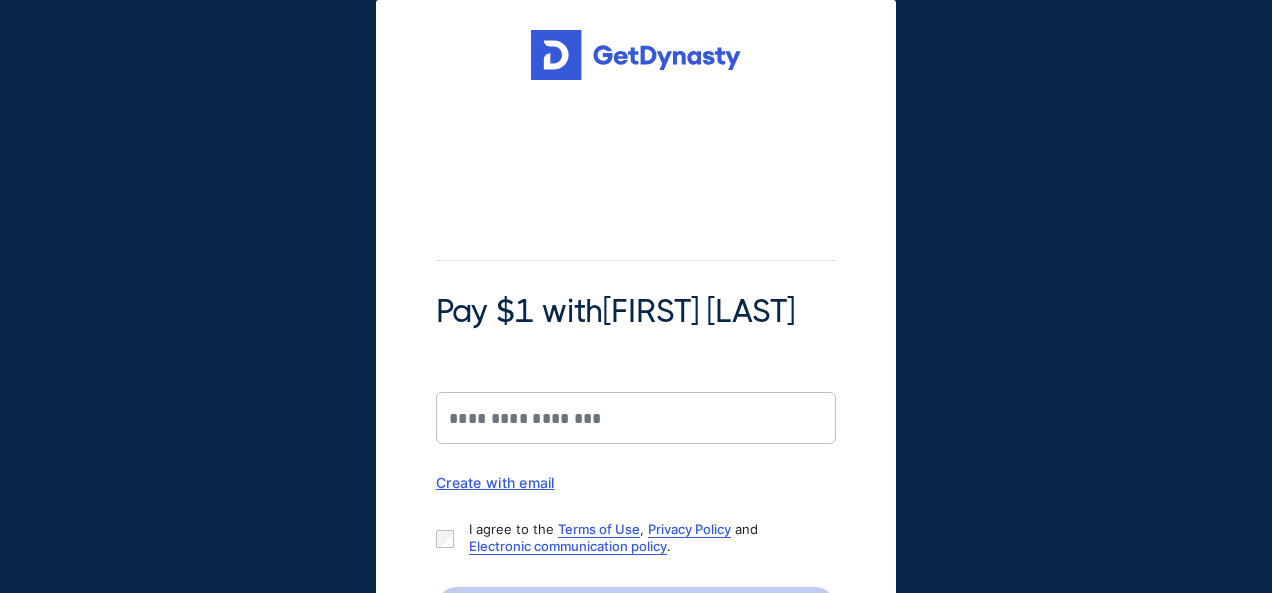 click on "Create with email" at bounding box center (636, 482) 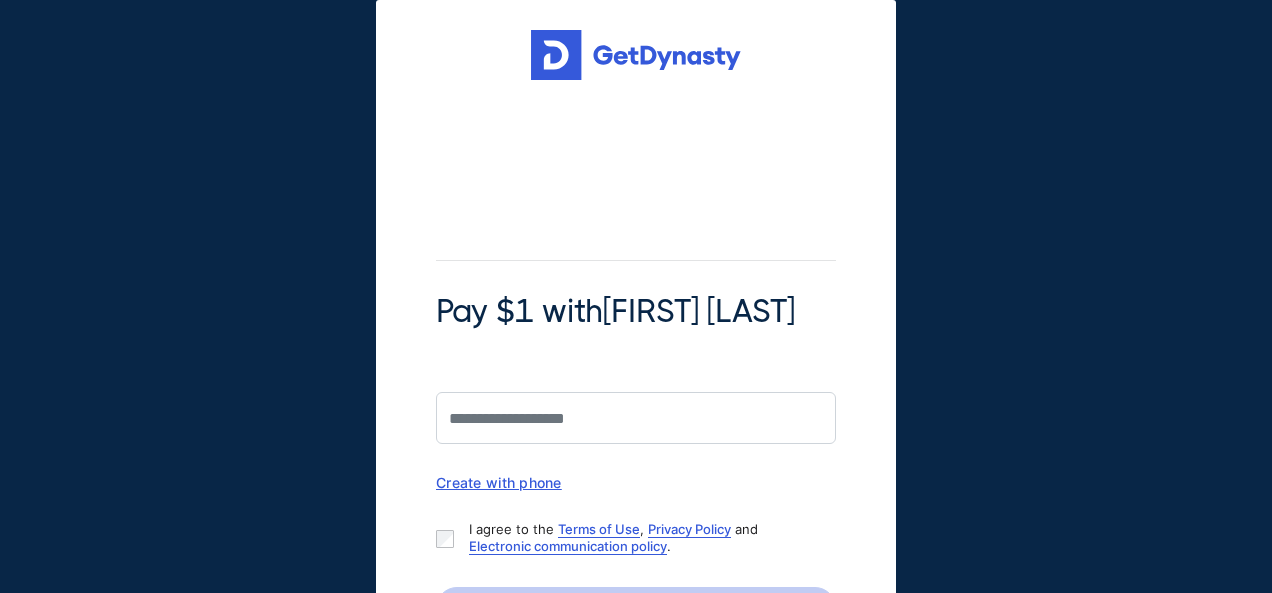 click on "Pay $1 with  Braiden Shaw Create with phone" at bounding box center (636, 391) 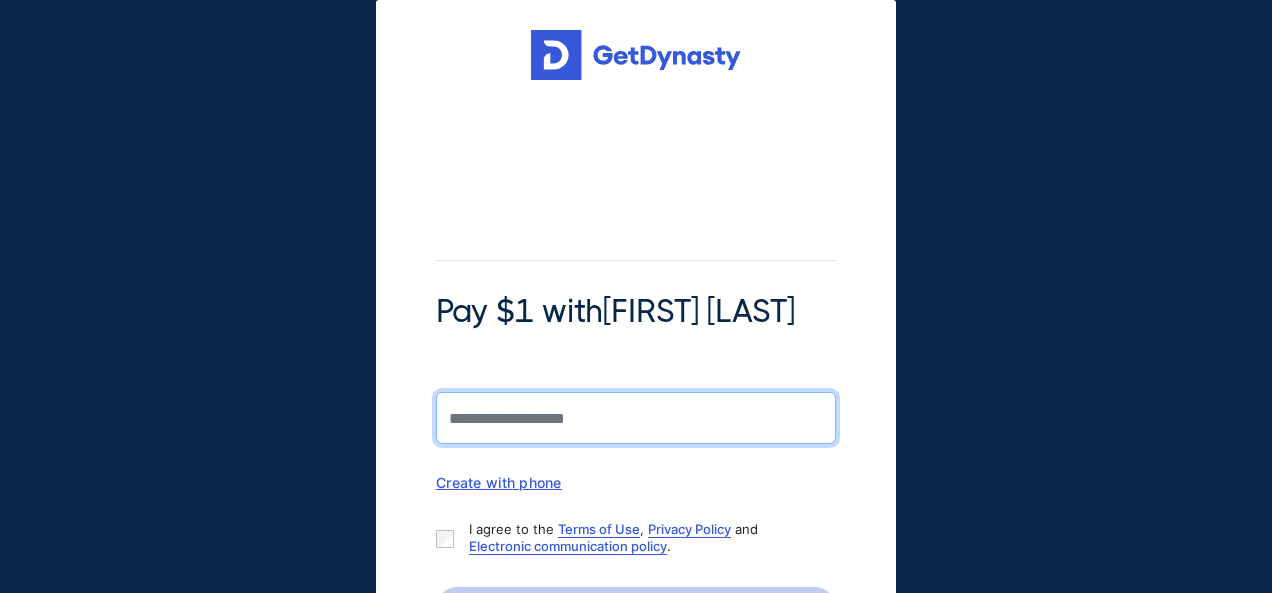 click on "Pay $1 with [NAME] [NAME]" at bounding box center (636, 418) 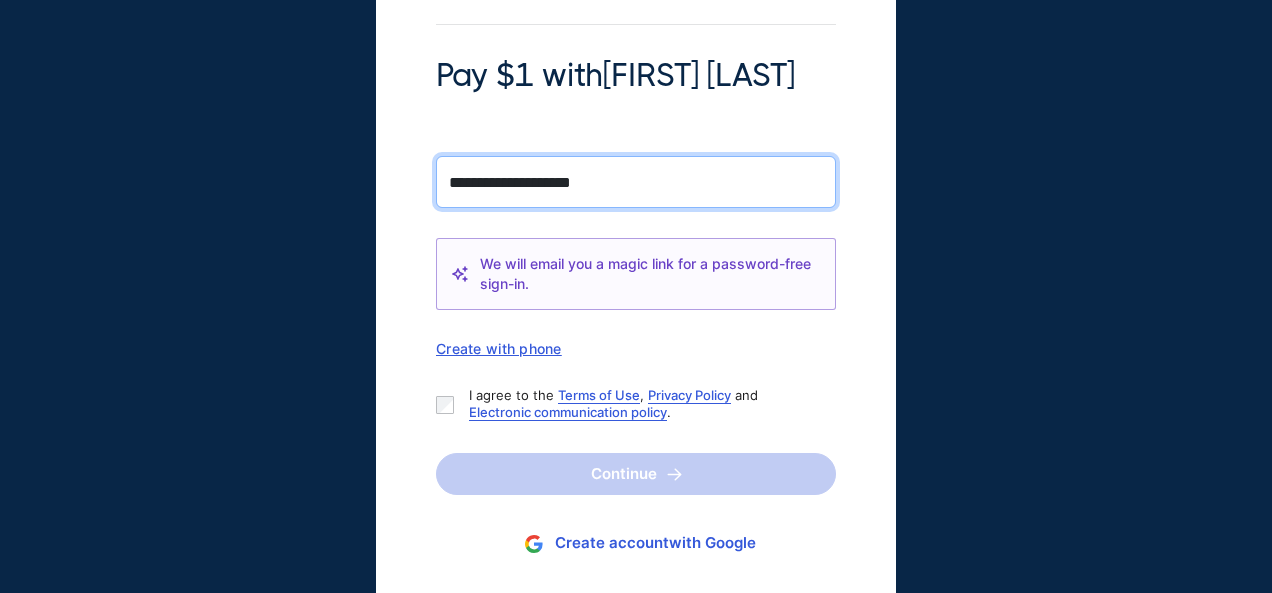 scroll, scrollTop: 232, scrollLeft: 0, axis: vertical 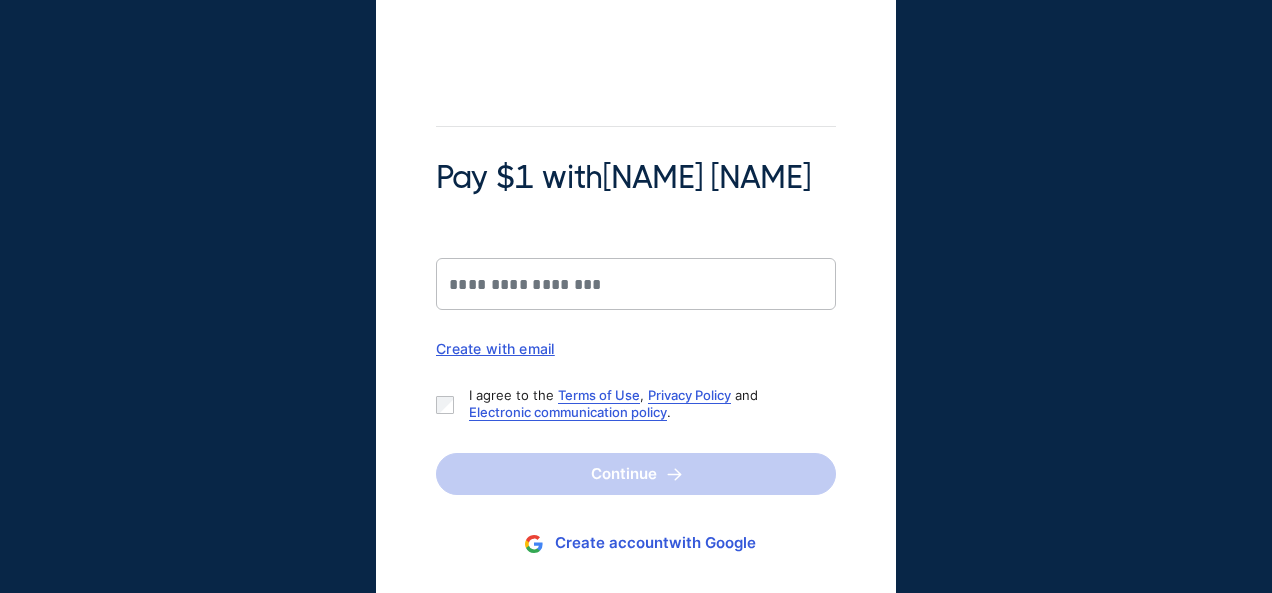 click on "Create with email" at bounding box center (636, 348) 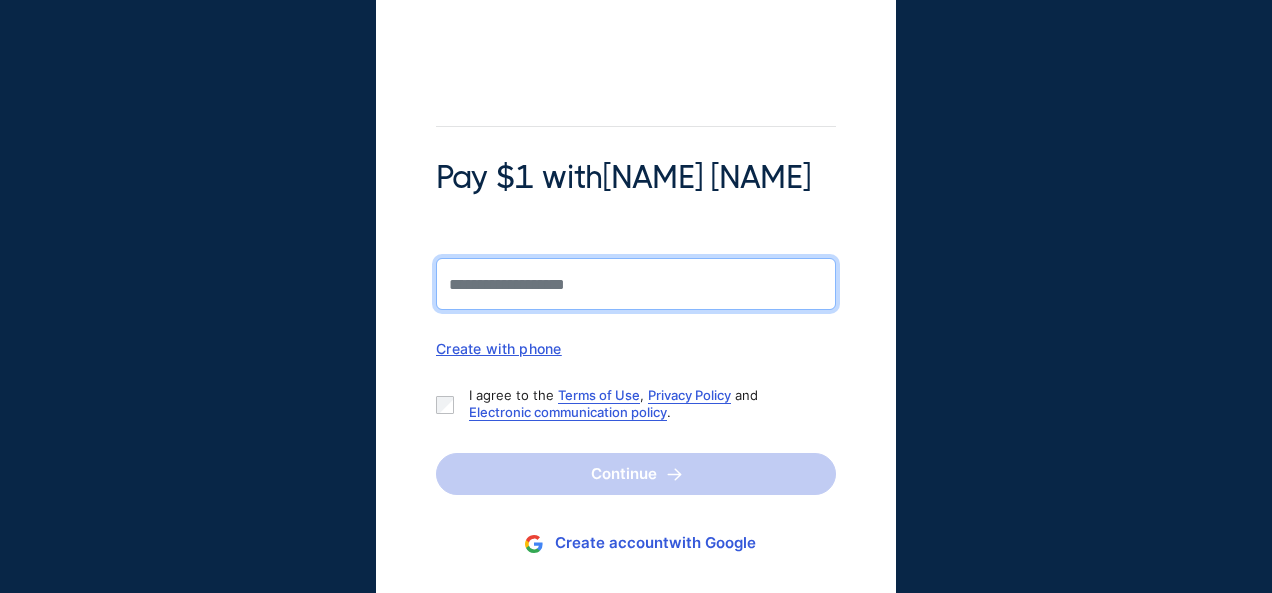 click on "Pay $1 with  Braiden Shaw" at bounding box center [636, 284] 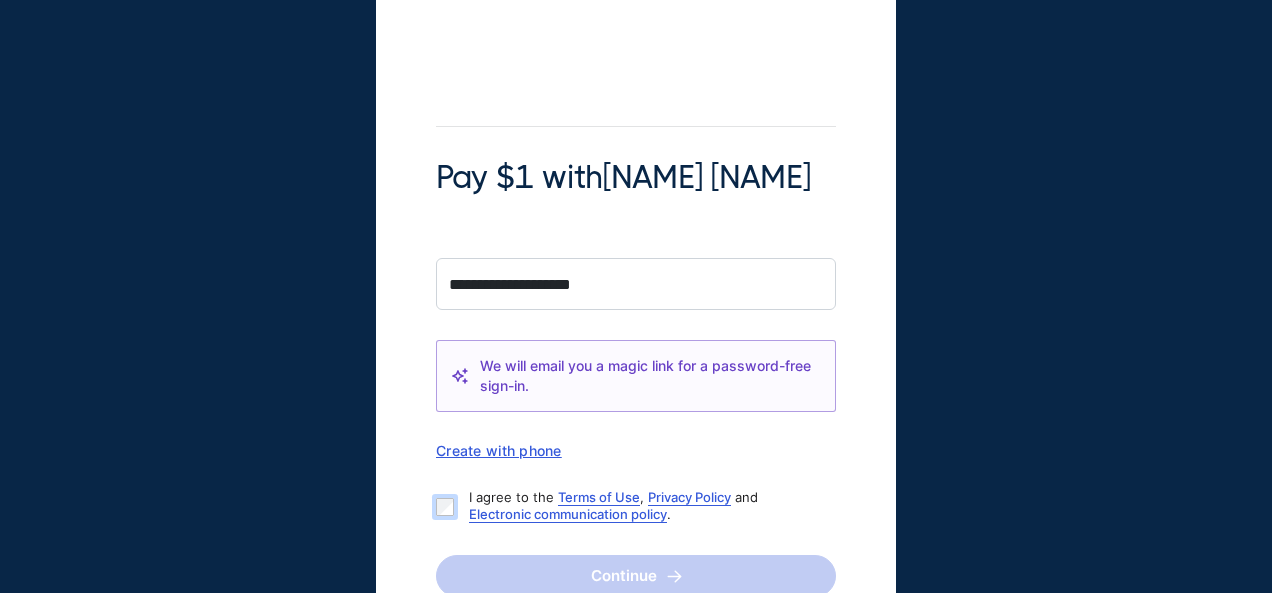 click on "I agree to the   Terms of Use ,   Privacy Policy   and   Electronic communication policy ." at bounding box center [628, 506] 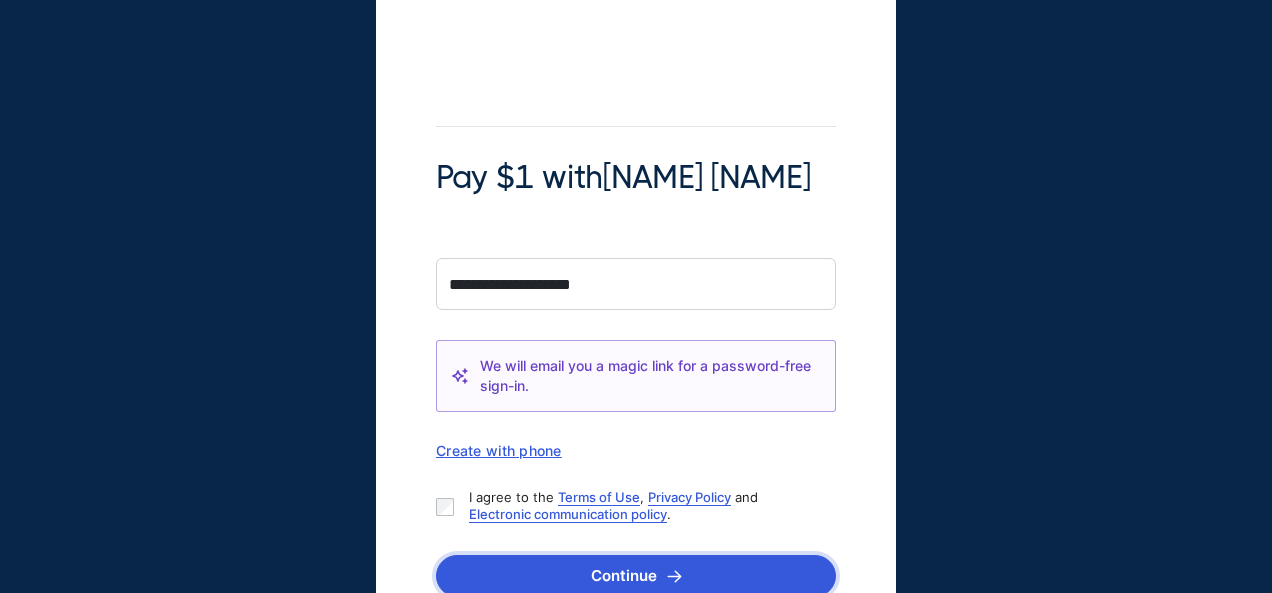 click on "Continue" at bounding box center (636, 576) 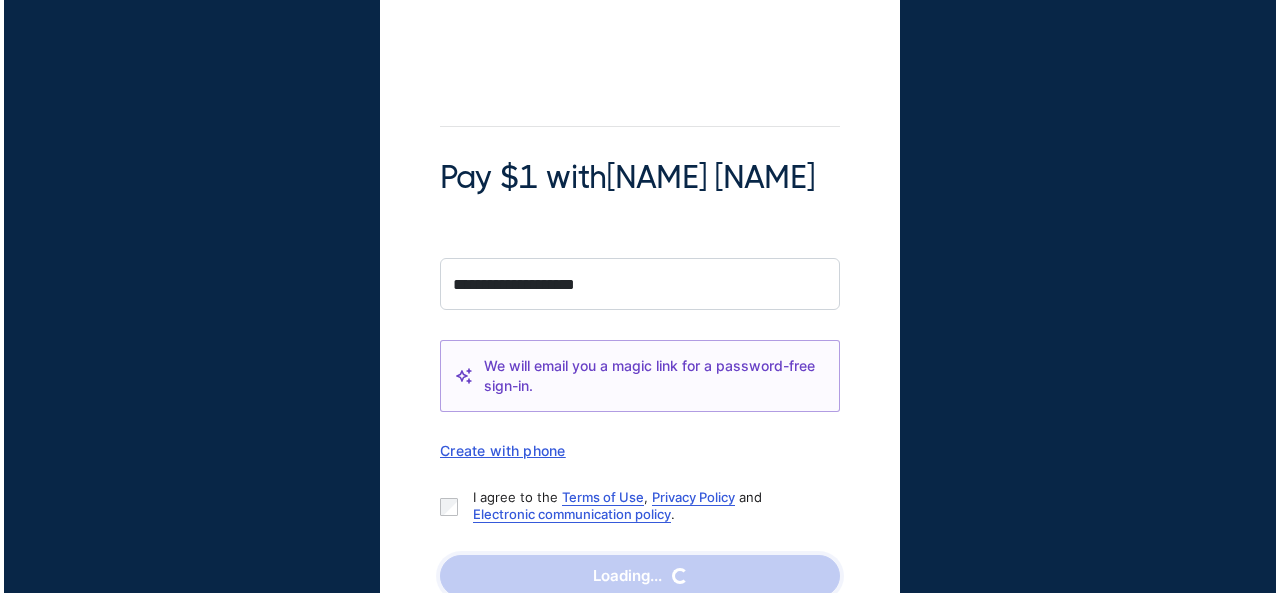 scroll, scrollTop: 0, scrollLeft: 0, axis: both 